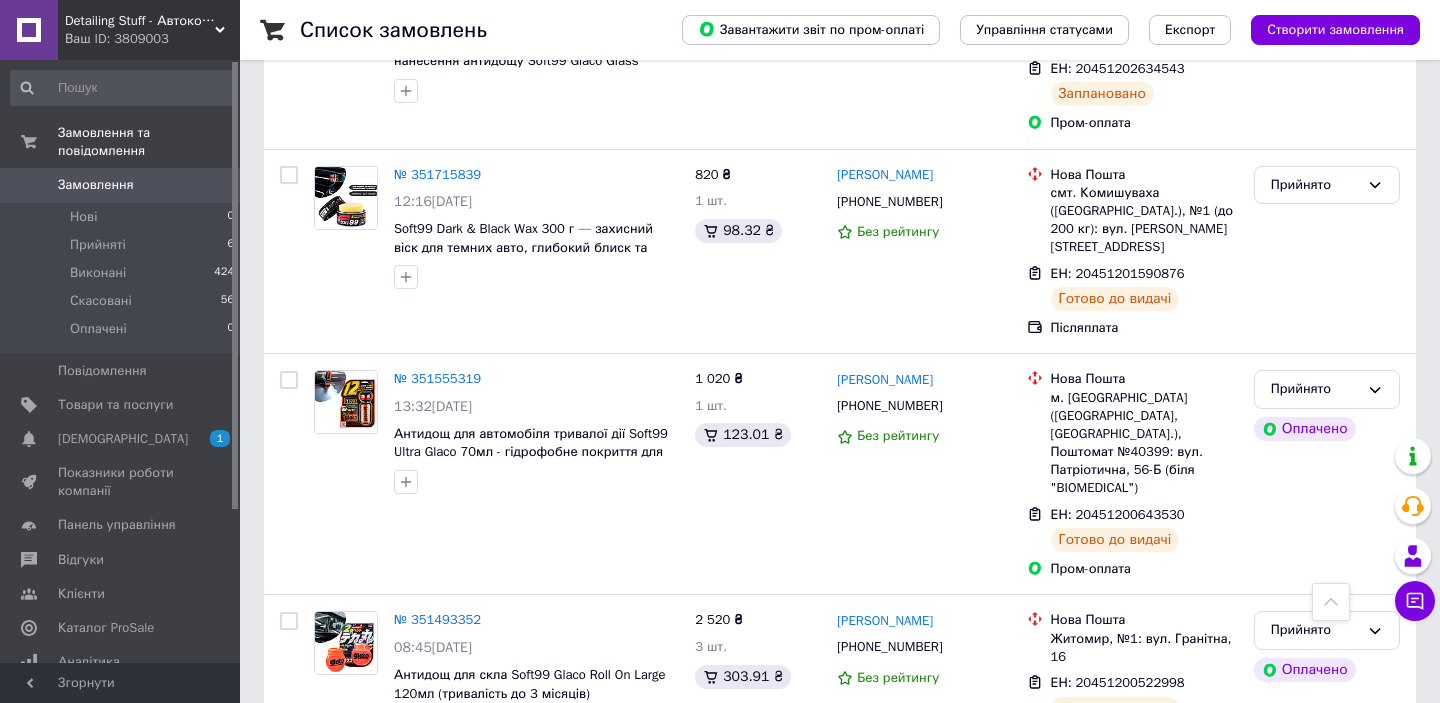 scroll, scrollTop: 489, scrollLeft: 0, axis: vertical 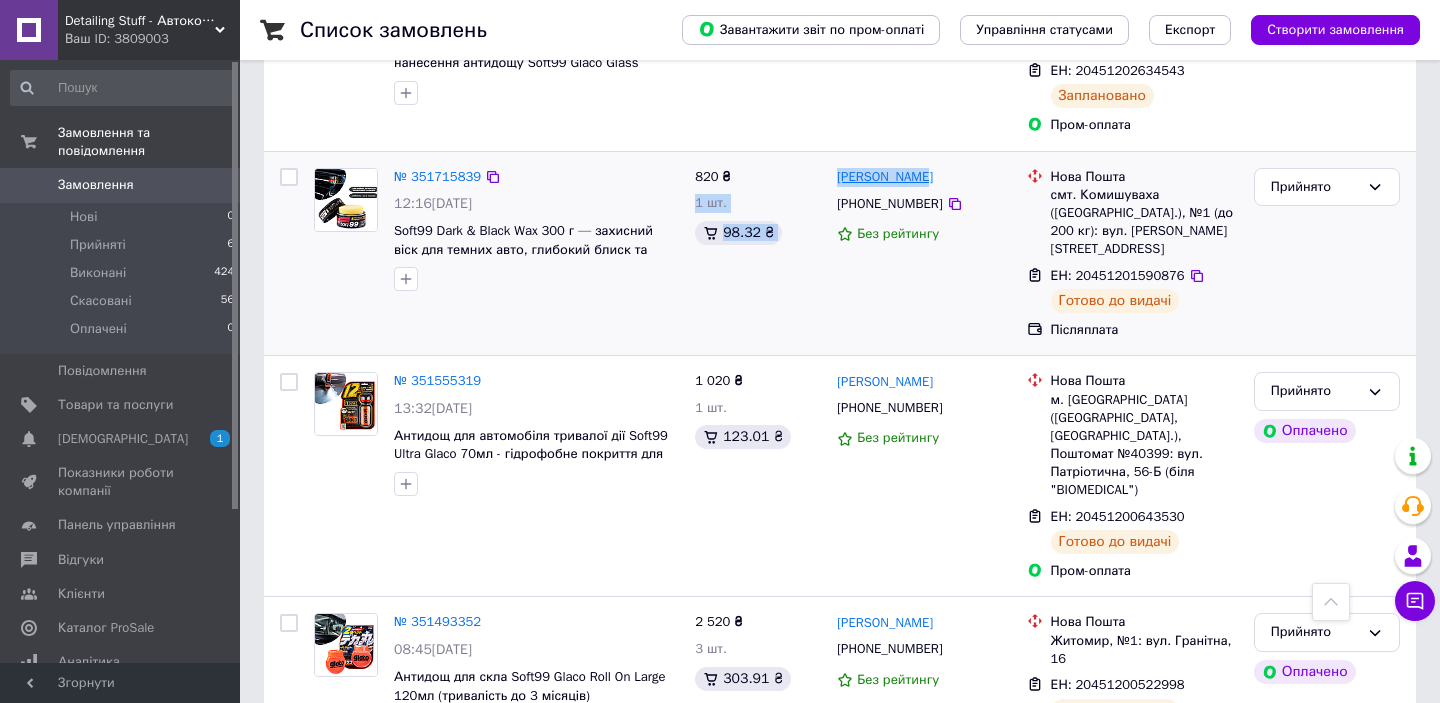 drag, startPoint x: 818, startPoint y: 191, endPoint x: 931, endPoint y: 200, distance: 113.35784 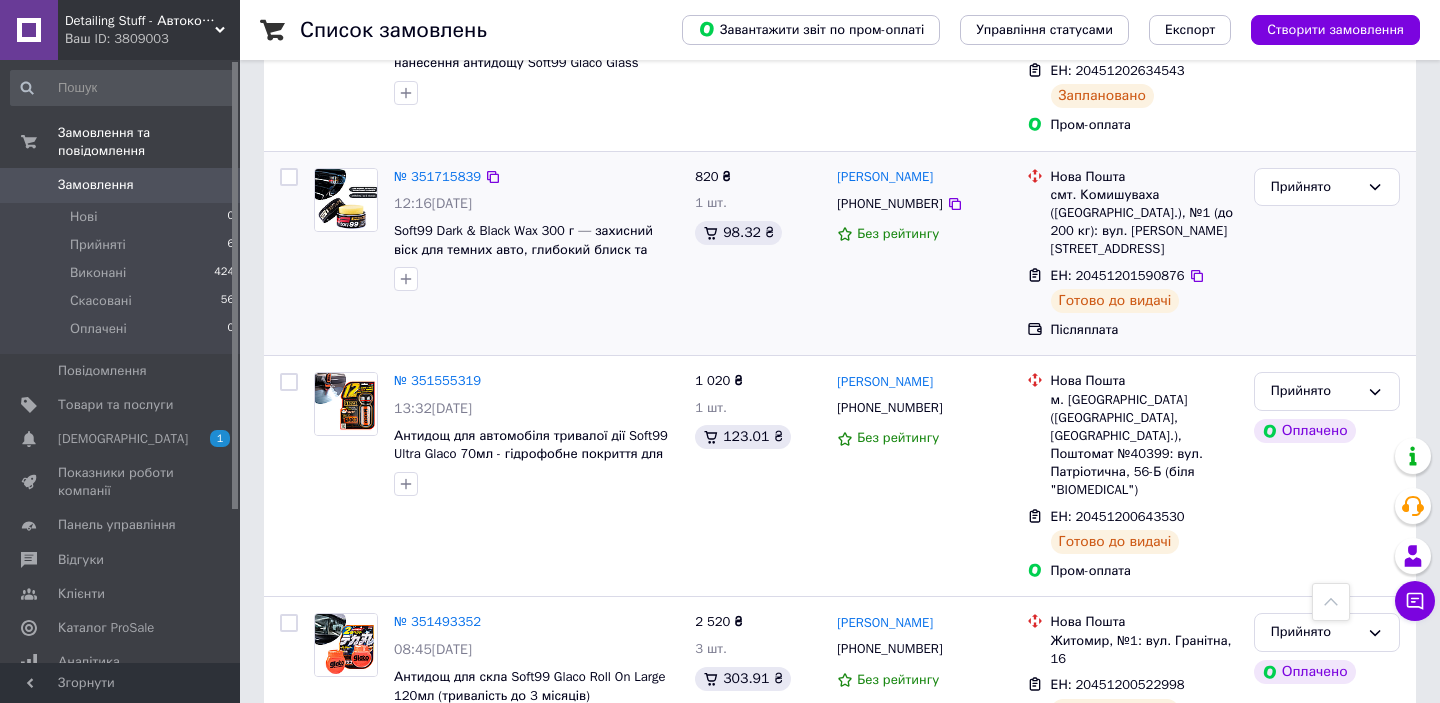 click on "№ 351715839 12:16, 08.07.2025 Soft99 Dark & Black Wax 300 г — захисний віск для темних авто, глибокий блиск та гідрофобний ефект 820 ₴ 1 шт. 98.32 ₴ Олександр Данилко +380661035754 Без рейтингу Нова Пошта смт. Комишуваха (Запорізька обл.), №1 (до 200 кг): вул. Квітнева, 14 ЕН: 20451201590876 Готово до видачі Післяплата Прийнято" at bounding box center [840, 254] 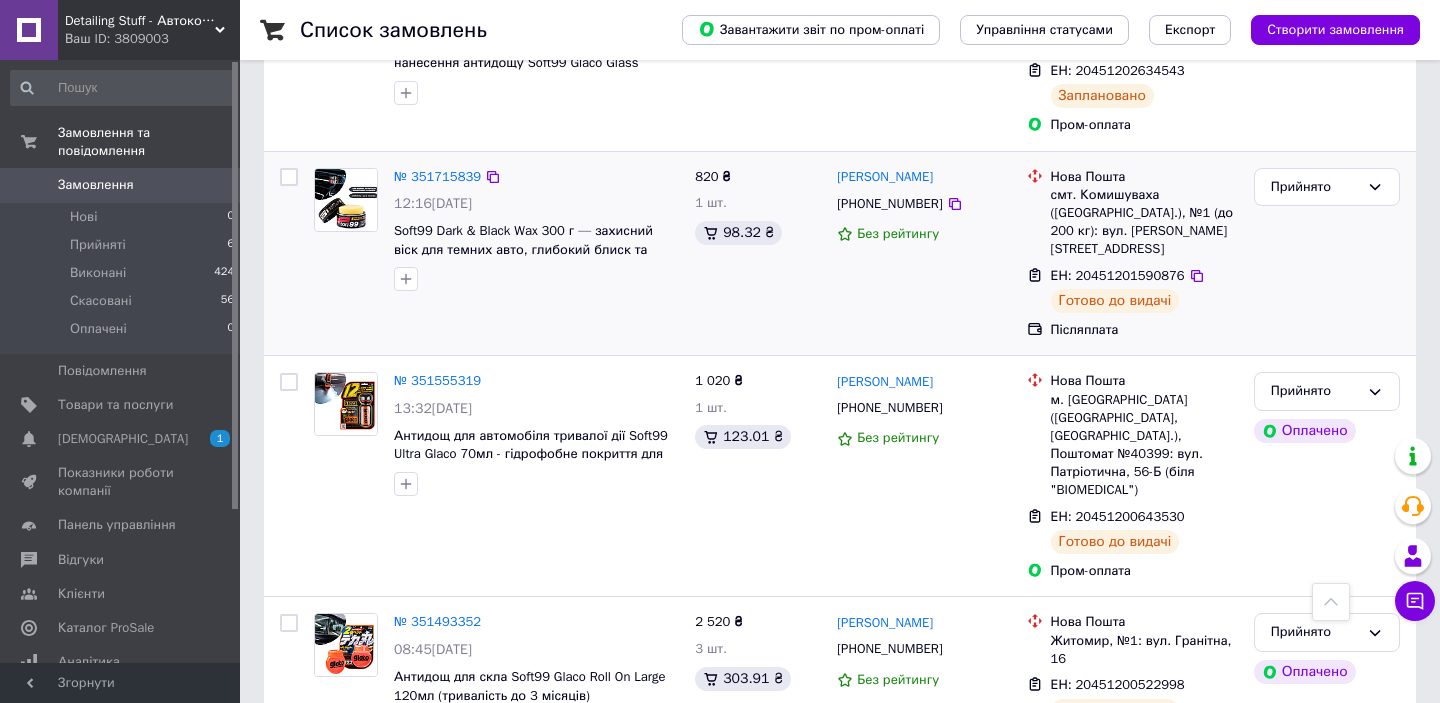 drag, startPoint x: 834, startPoint y: 189, endPoint x: 971, endPoint y: 199, distance: 137.36447 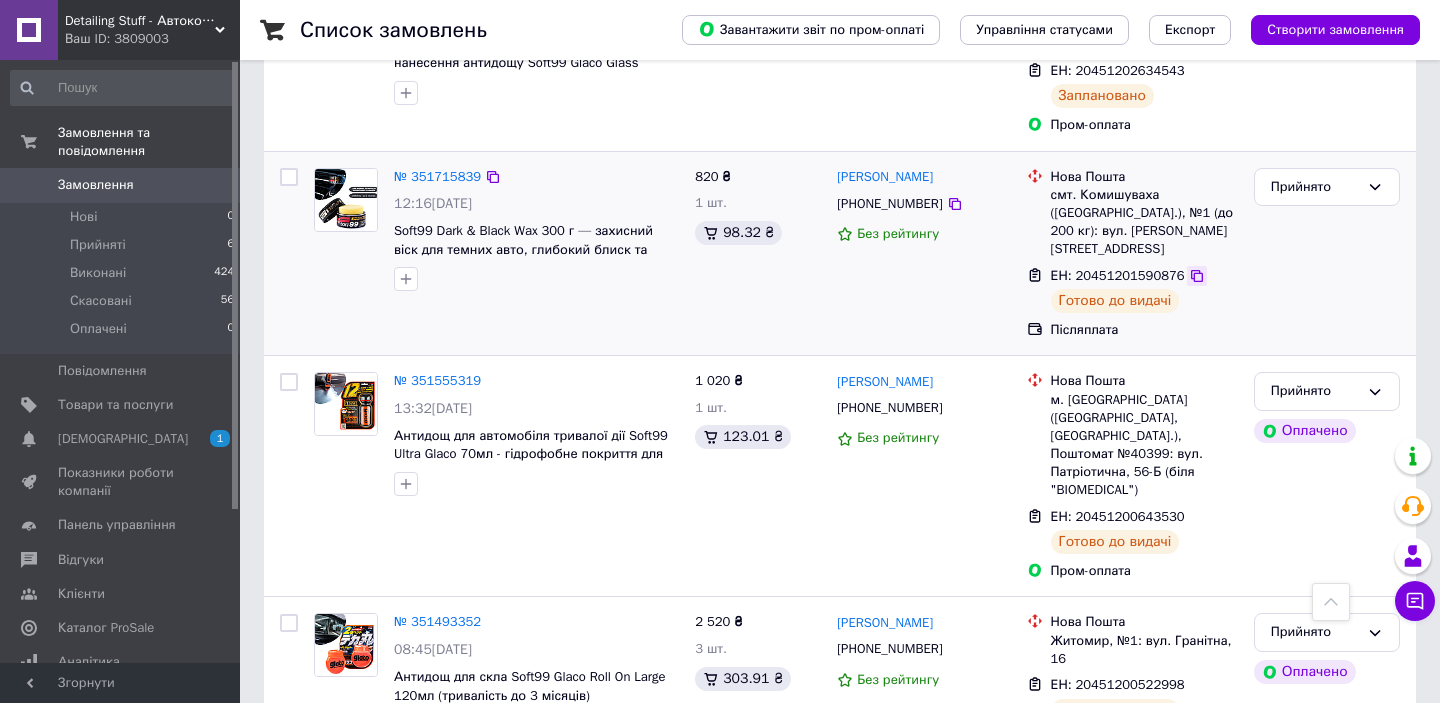 click 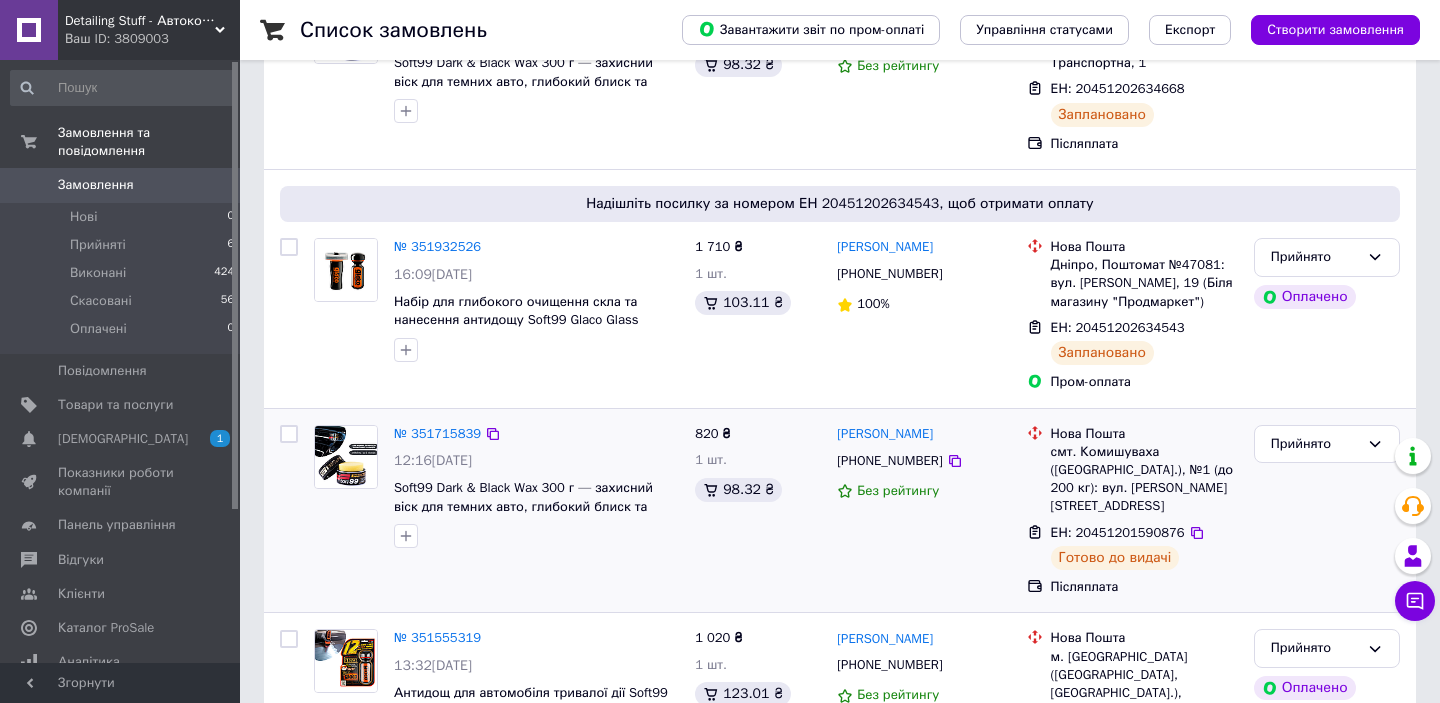 scroll, scrollTop: 225, scrollLeft: 0, axis: vertical 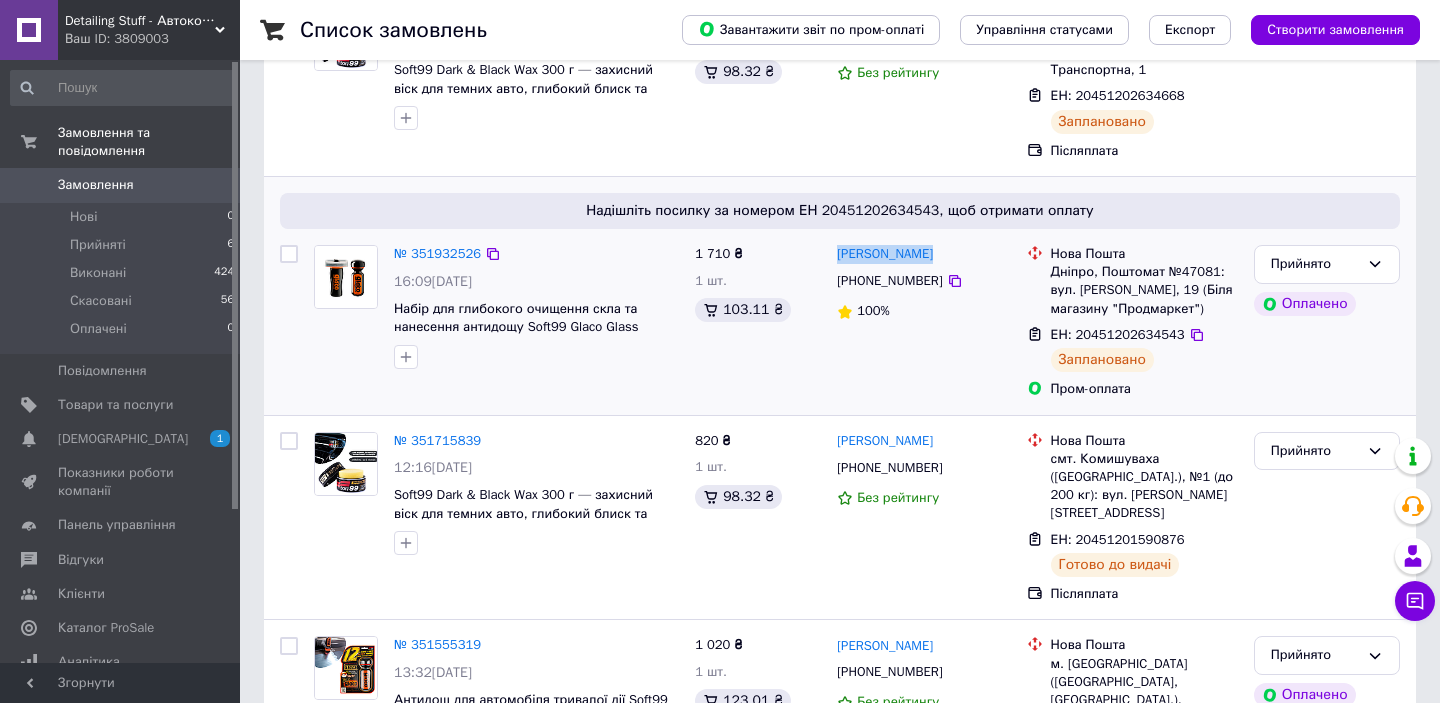 drag, startPoint x: 832, startPoint y: 255, endPoint x: 957, endPoint y: 257, distance: 125.016 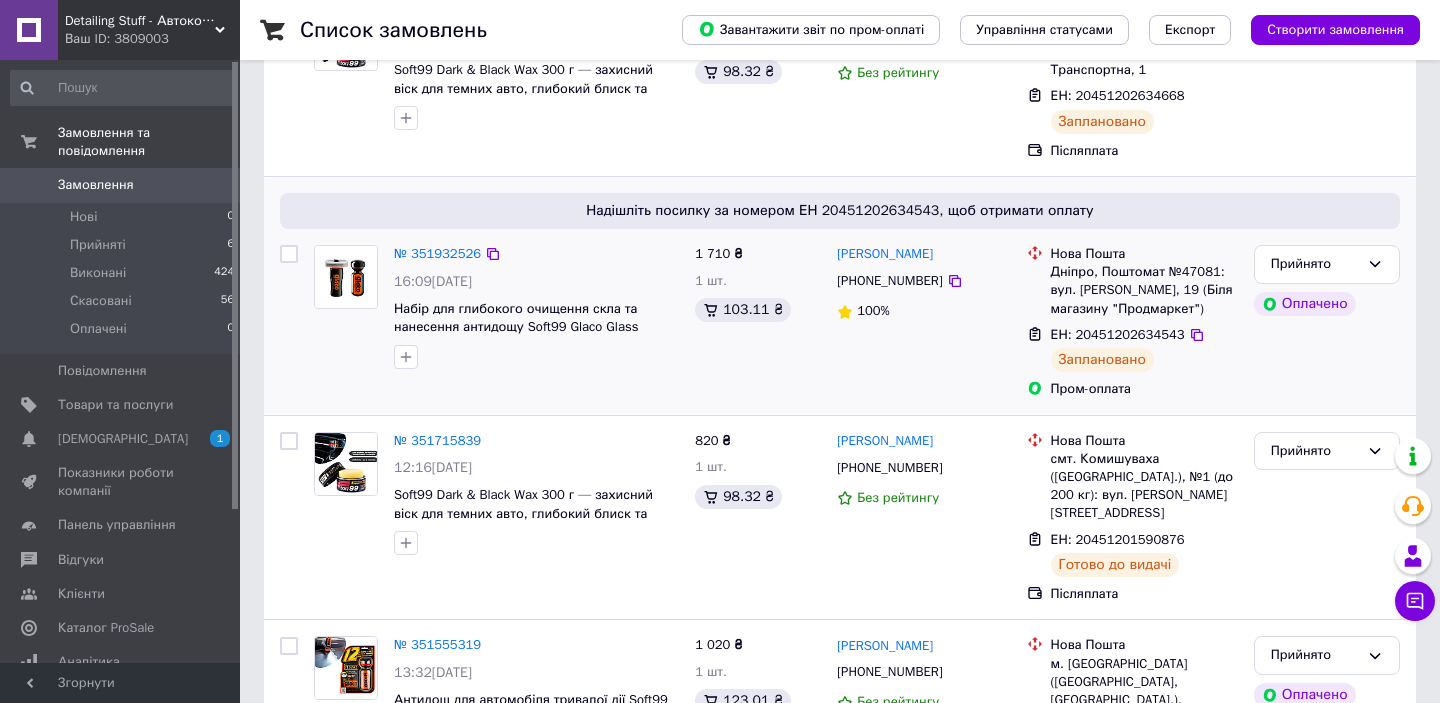 click on "Набір для глибокого очищення скла та нанесення антидощу Soft99 Glaco Glass Compound Roll On + Glaco Ultra" at bounding box center [536, 318] 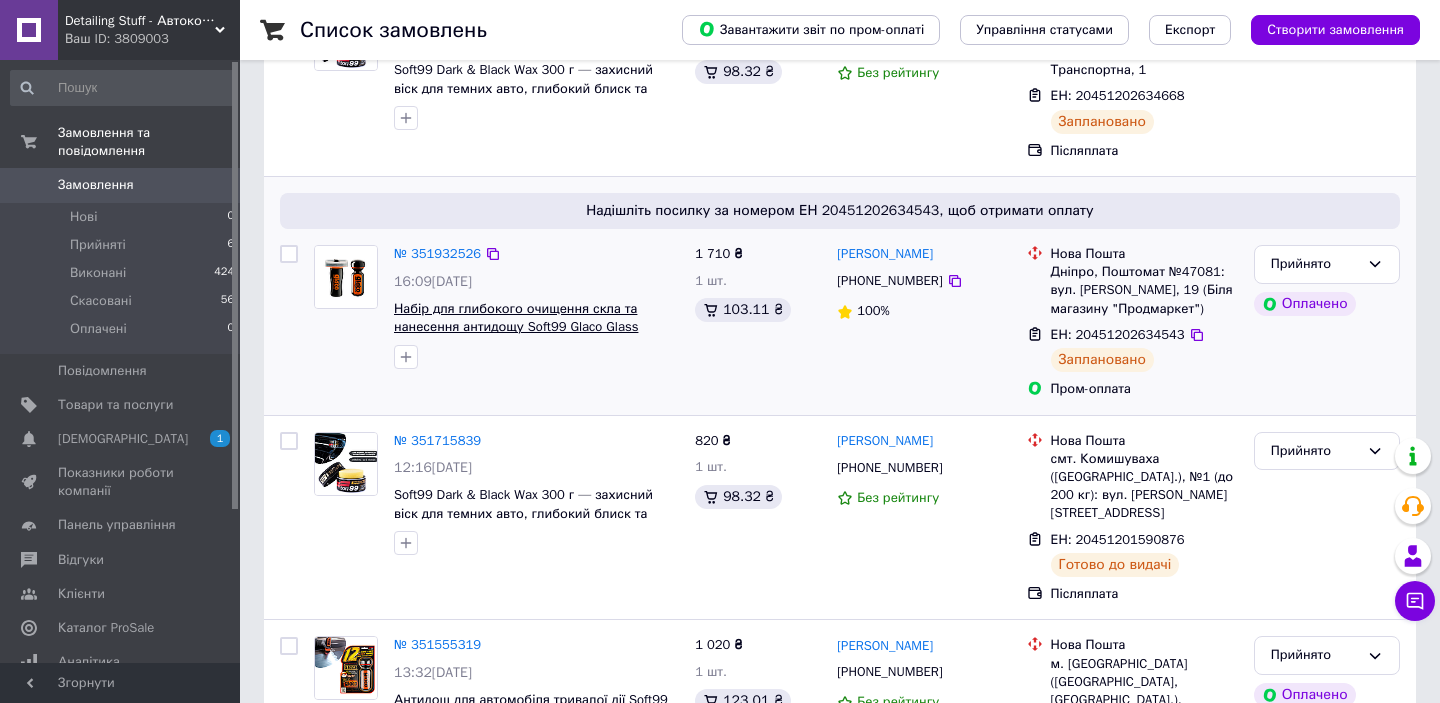 click on "Набір для глибокого очищення скла та нанесення антидощу Soft99 Glaco Glass Compound Roll On + Glaco Ultra" at bounding box center (516, 327) 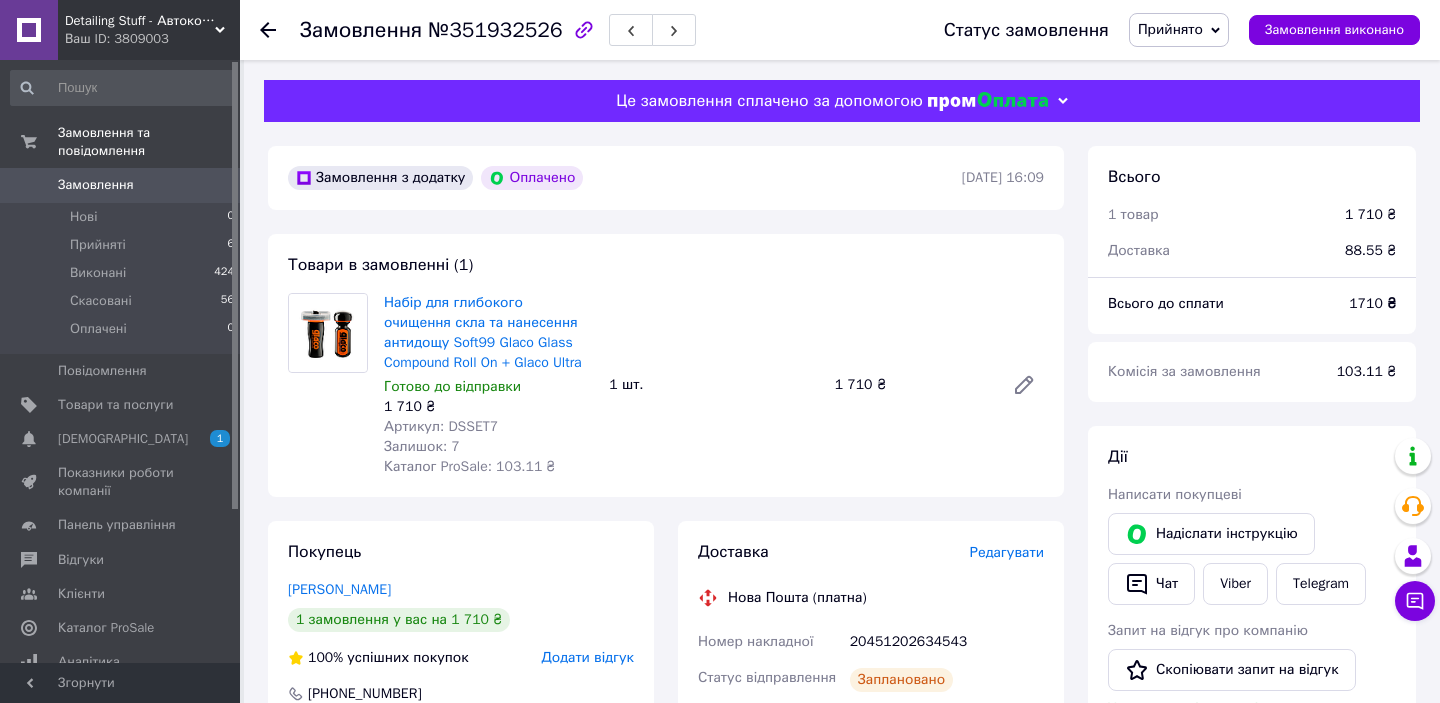 scroll, scrollTop: 0, scrollLeft: 0, axis: both 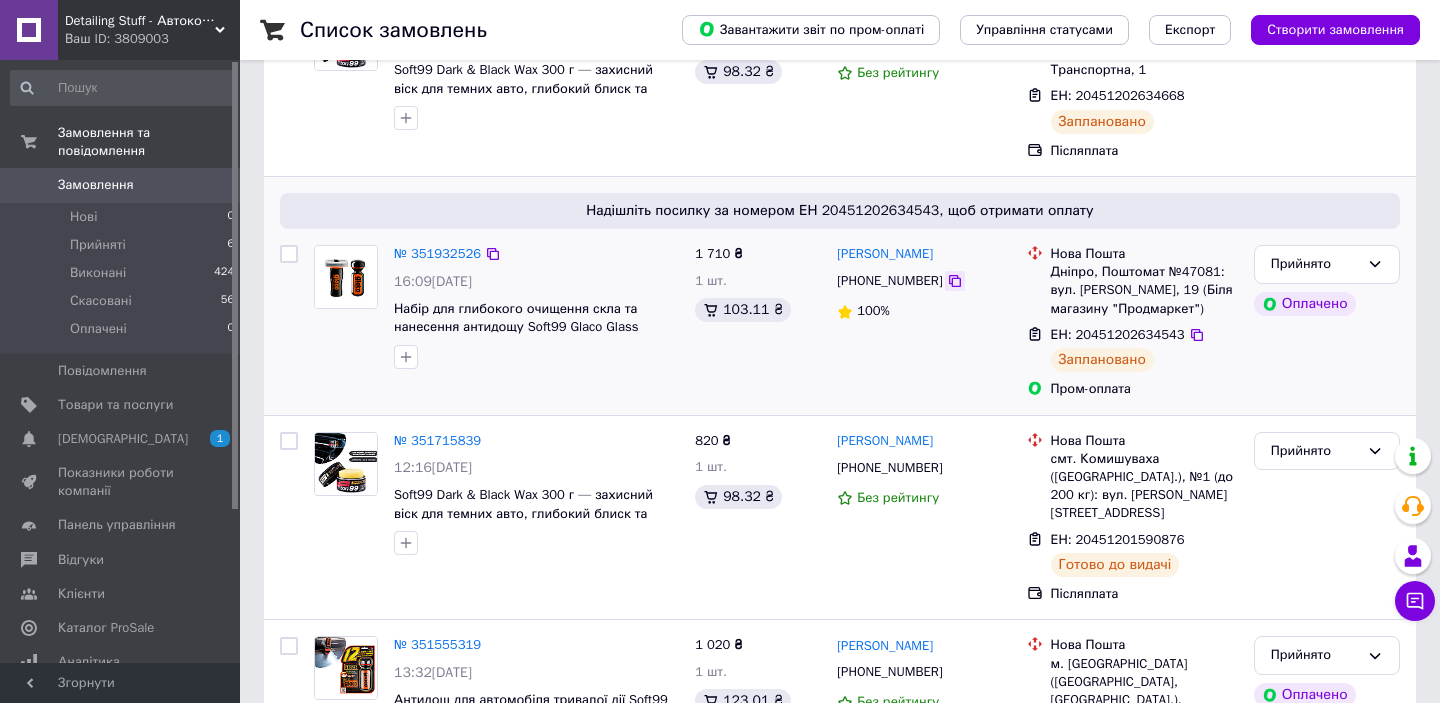 click 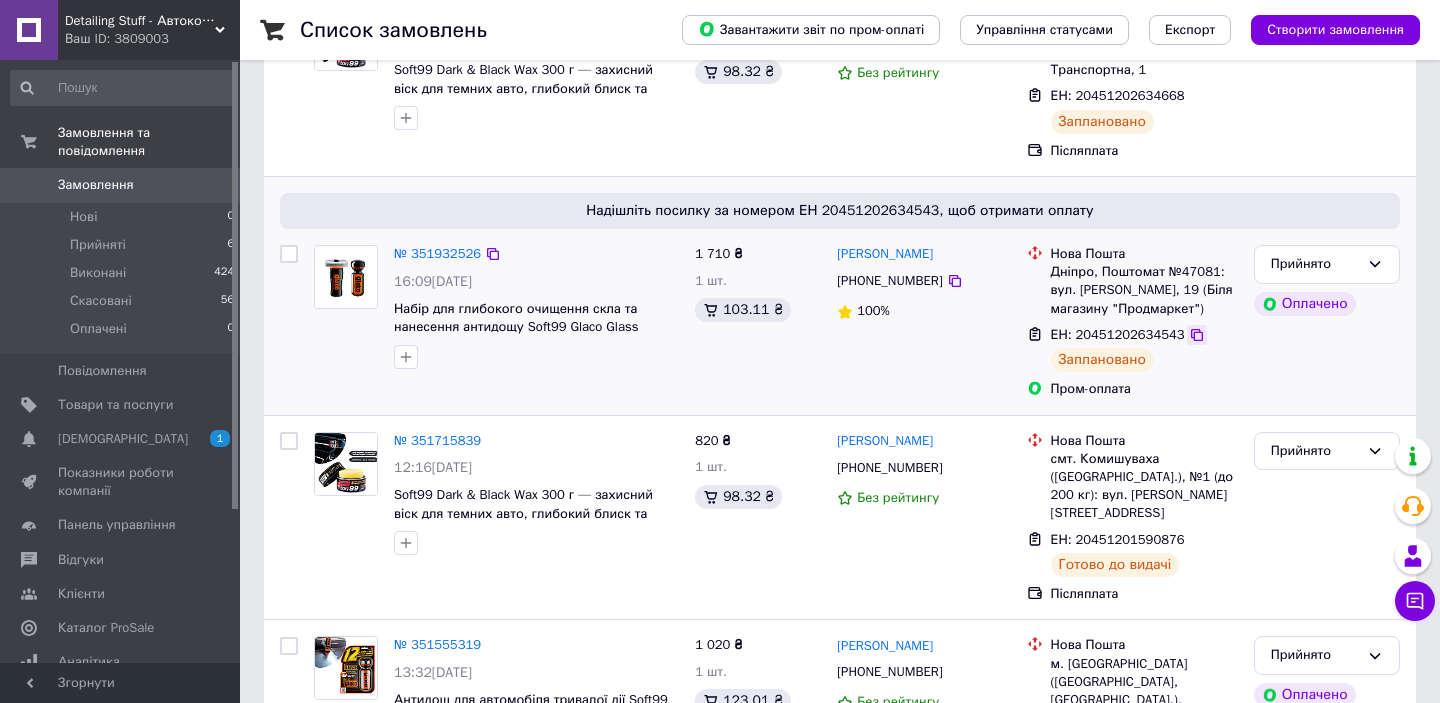 click 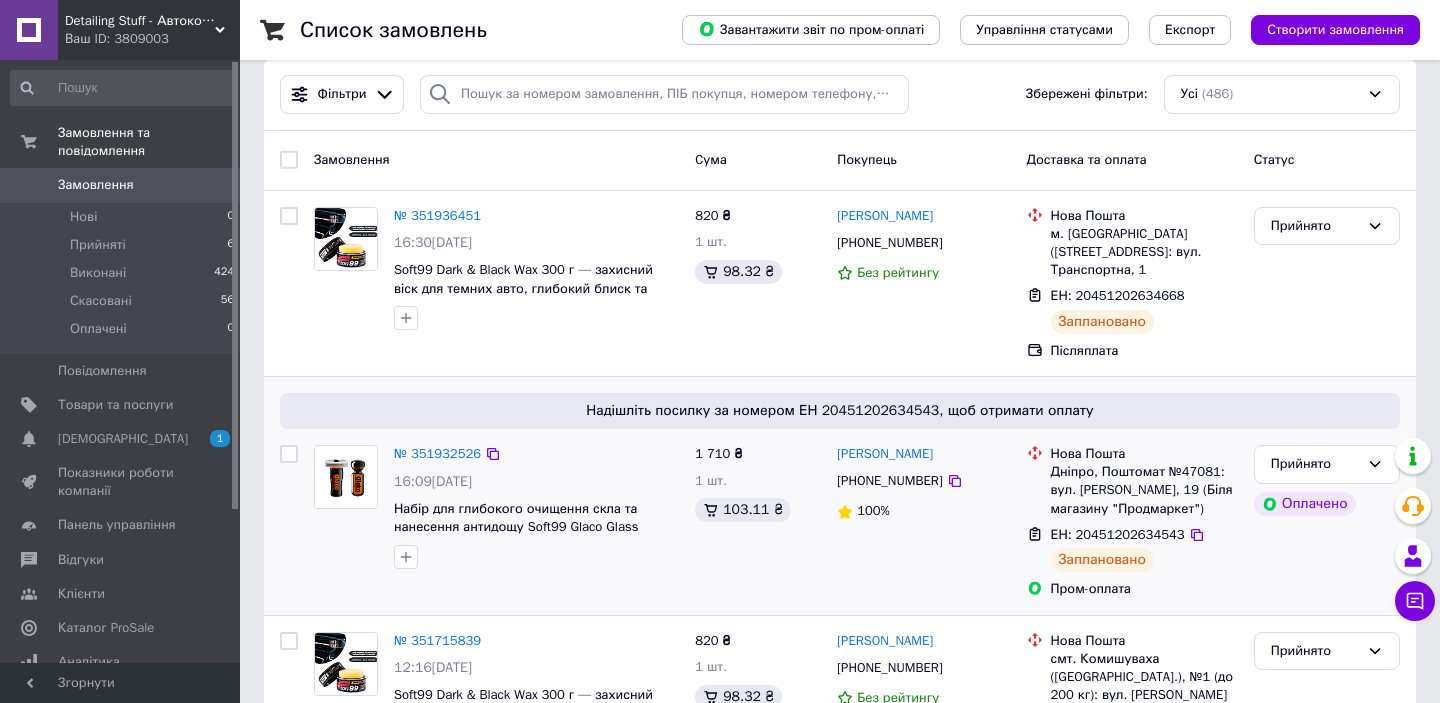 scroll, scrollTop: 6, scrollLeft: 0, axis: vertical 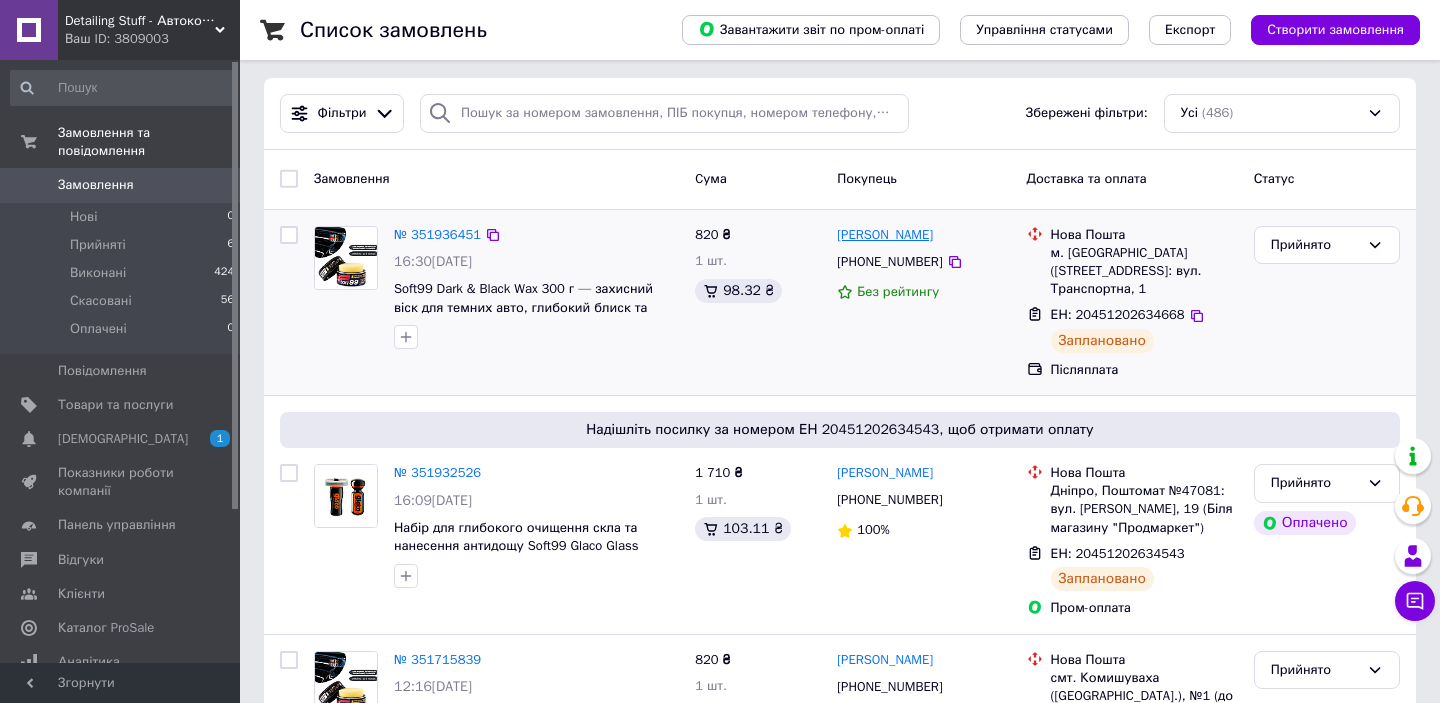 drag, startPoint x: 975, startPoint y: 237, endPoint x: 839, endPoint y: 231, distance: 136.1323 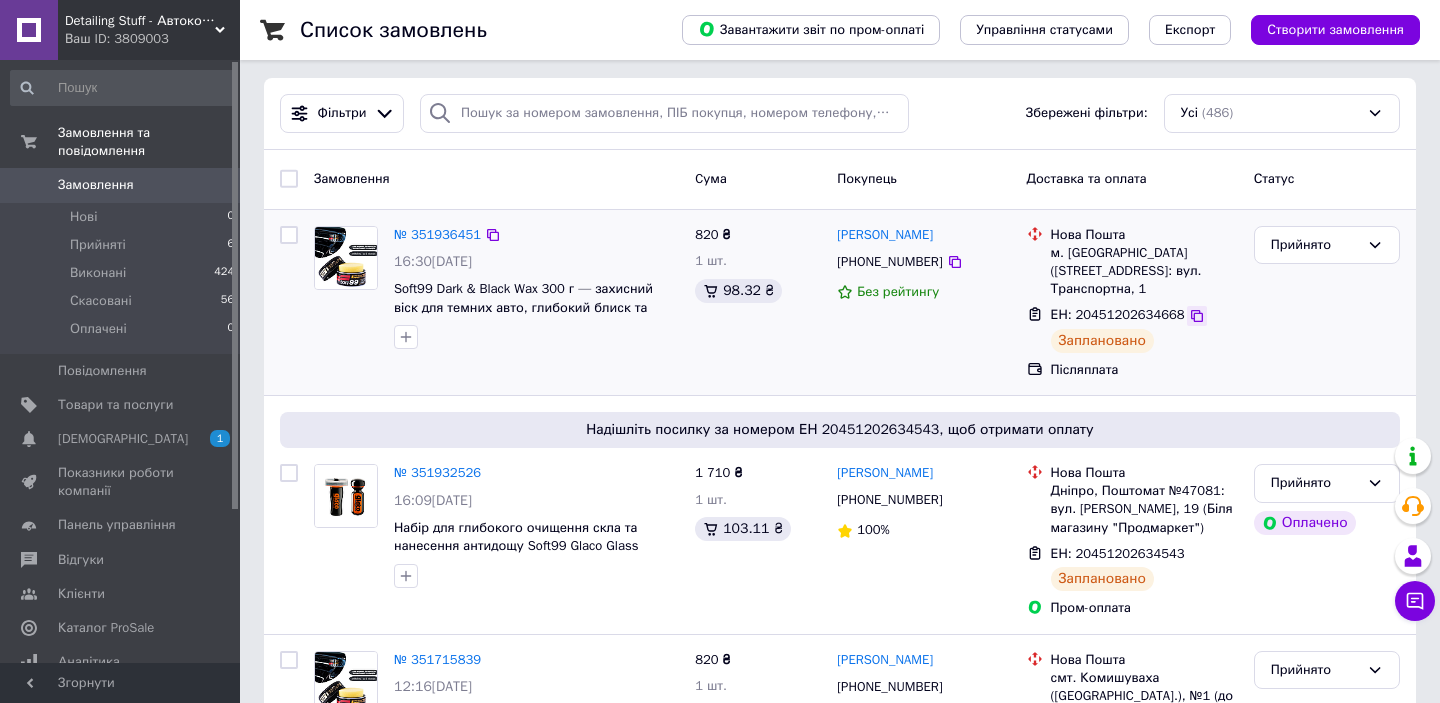 click 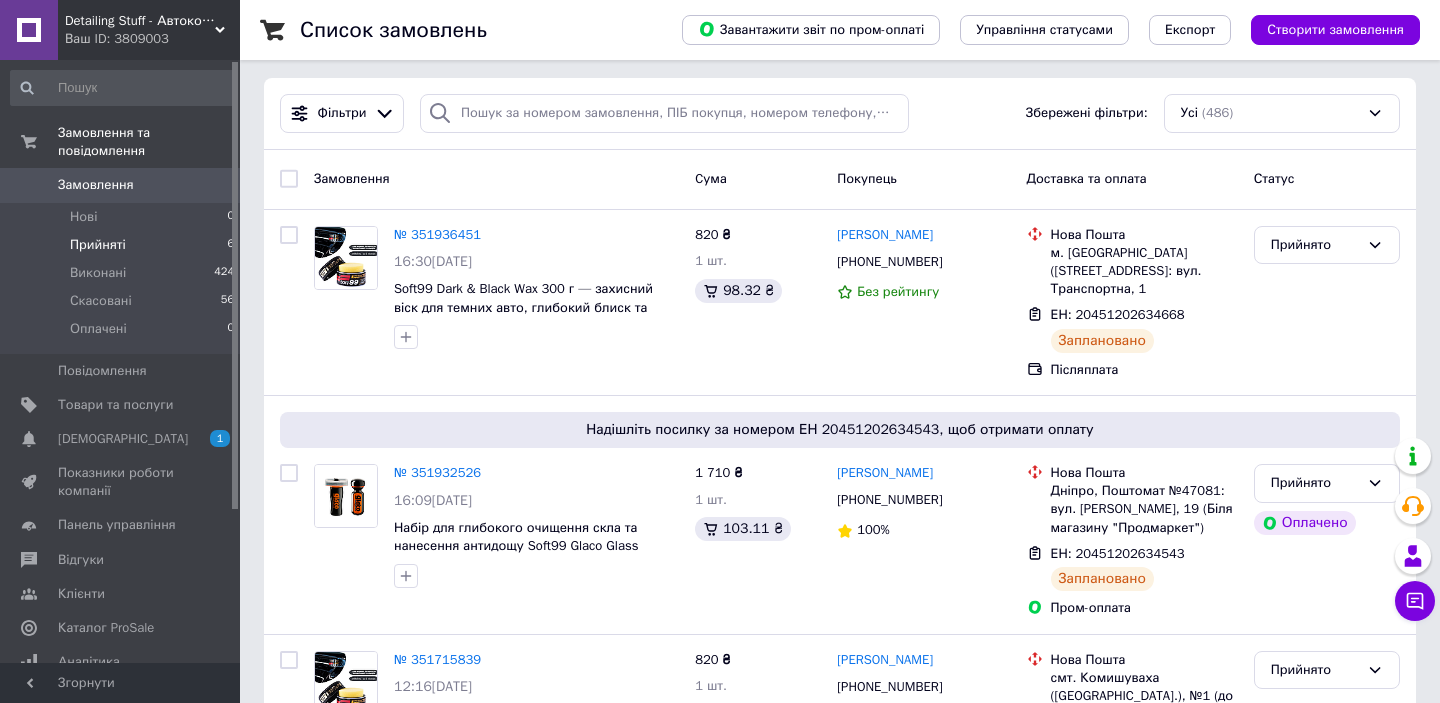 click on "Прийняті" at bounding box center (98, 245) 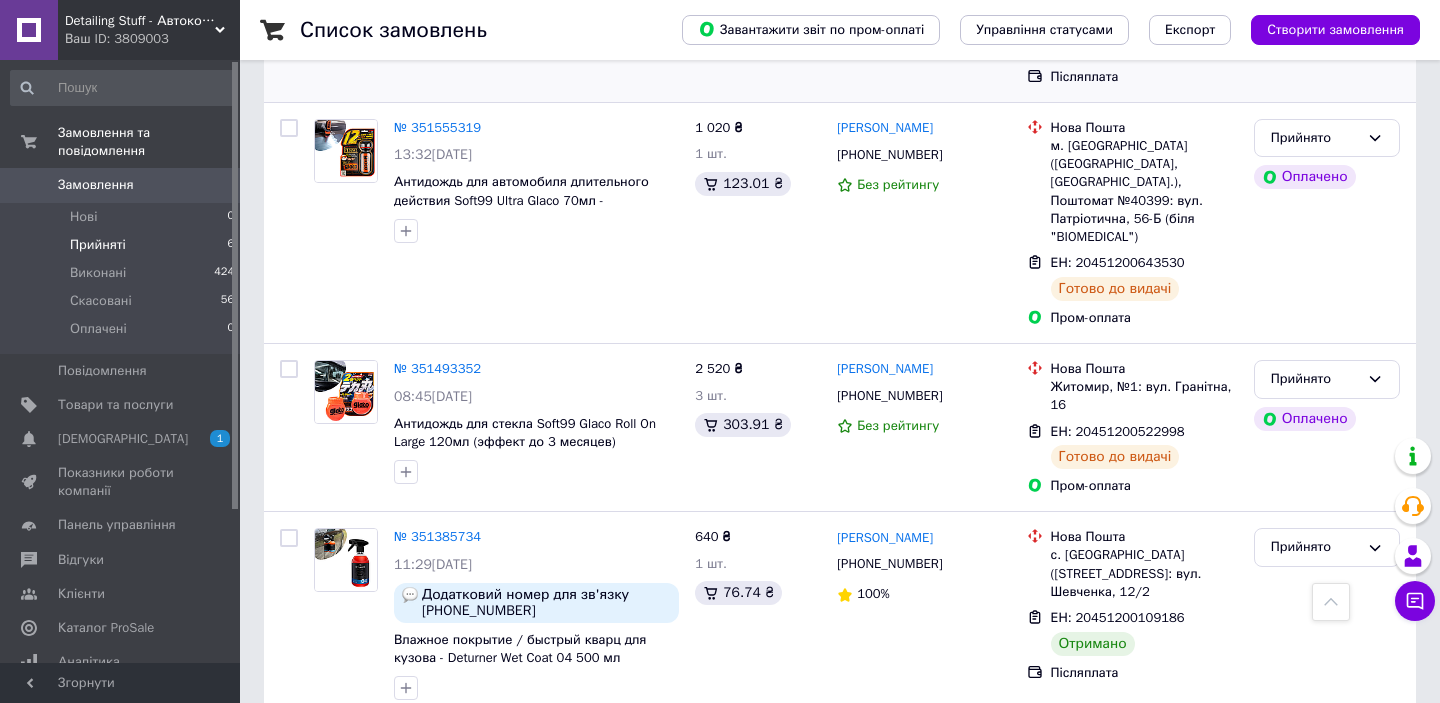 scroll, scrollTop: 833, scrollLeft: 0, axis: vertical 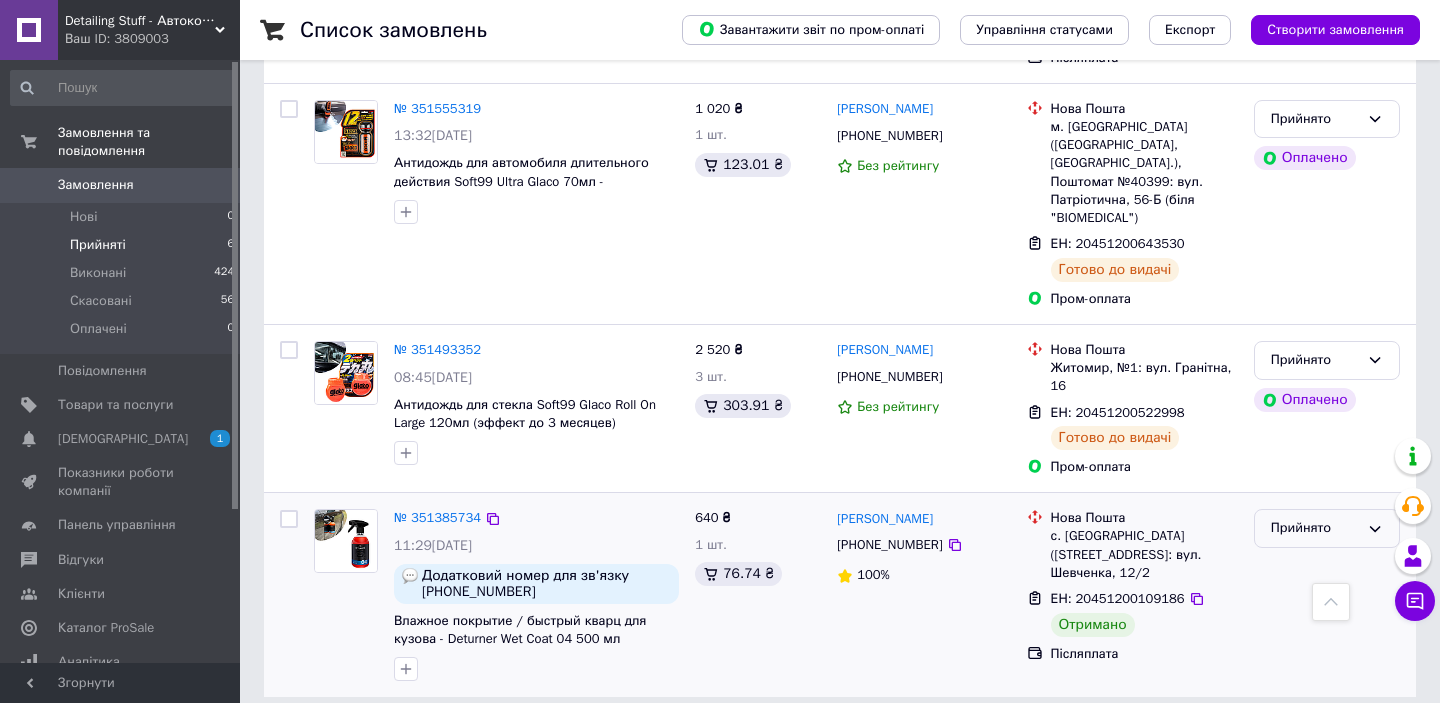 click on "Прийнято" at bounding box center [1315, 528] 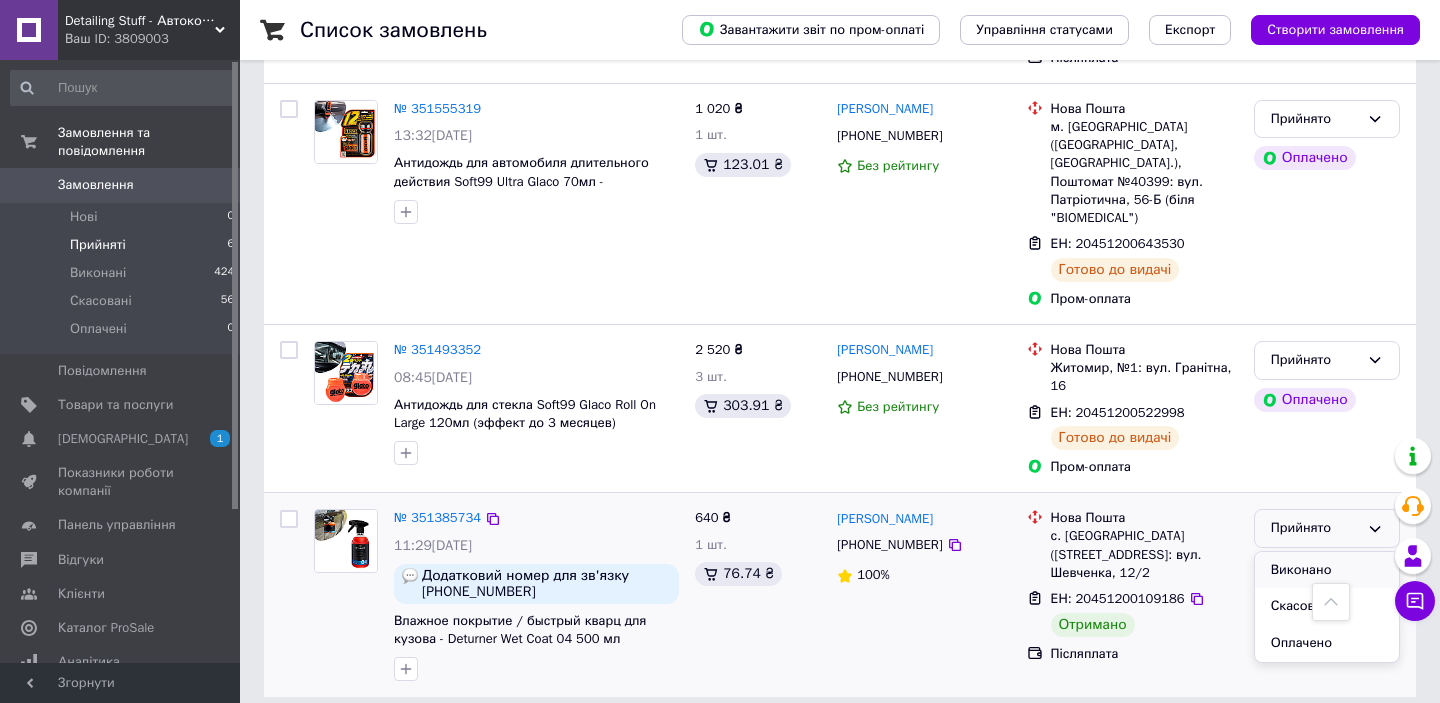 click on "Виконано" at bounding box center [1327, 570] 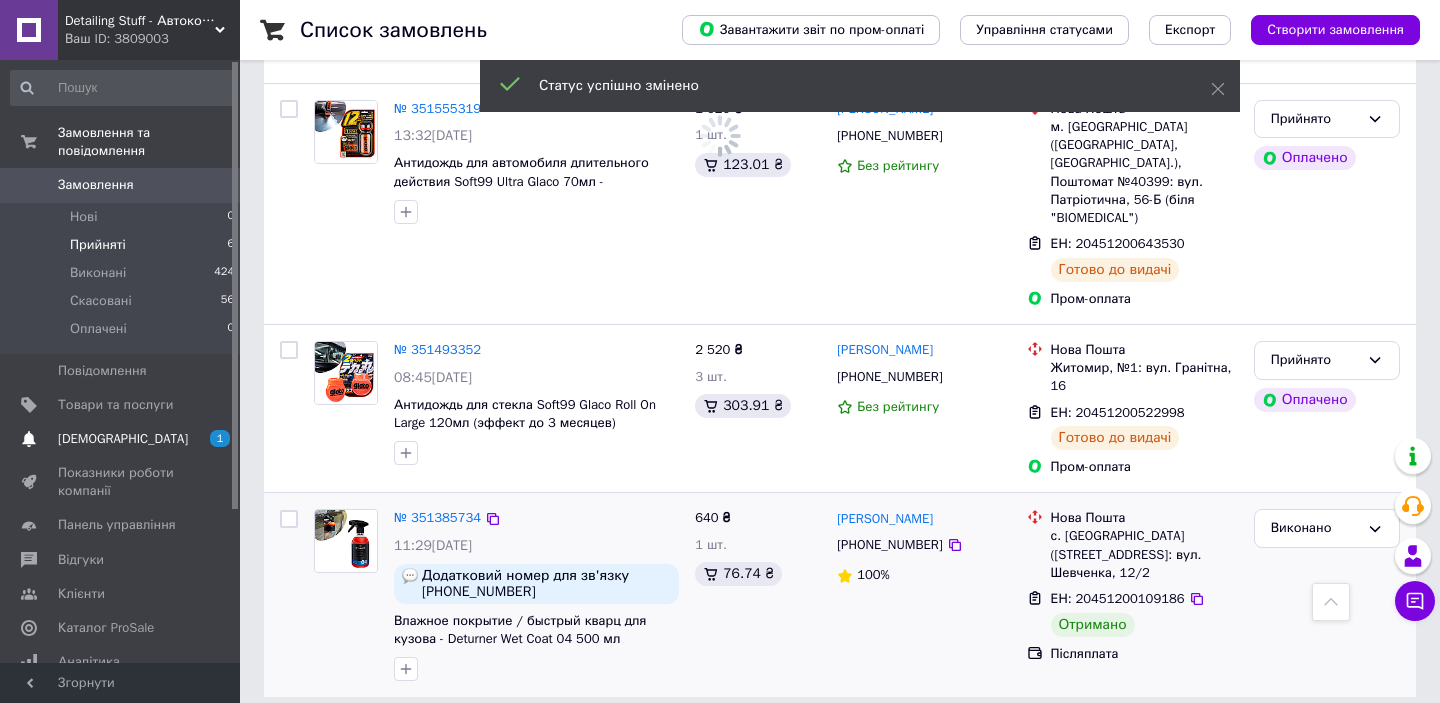 click on "[DEMOGRAPHIC_DATA] 1 0" at bounding box center (123, 439) 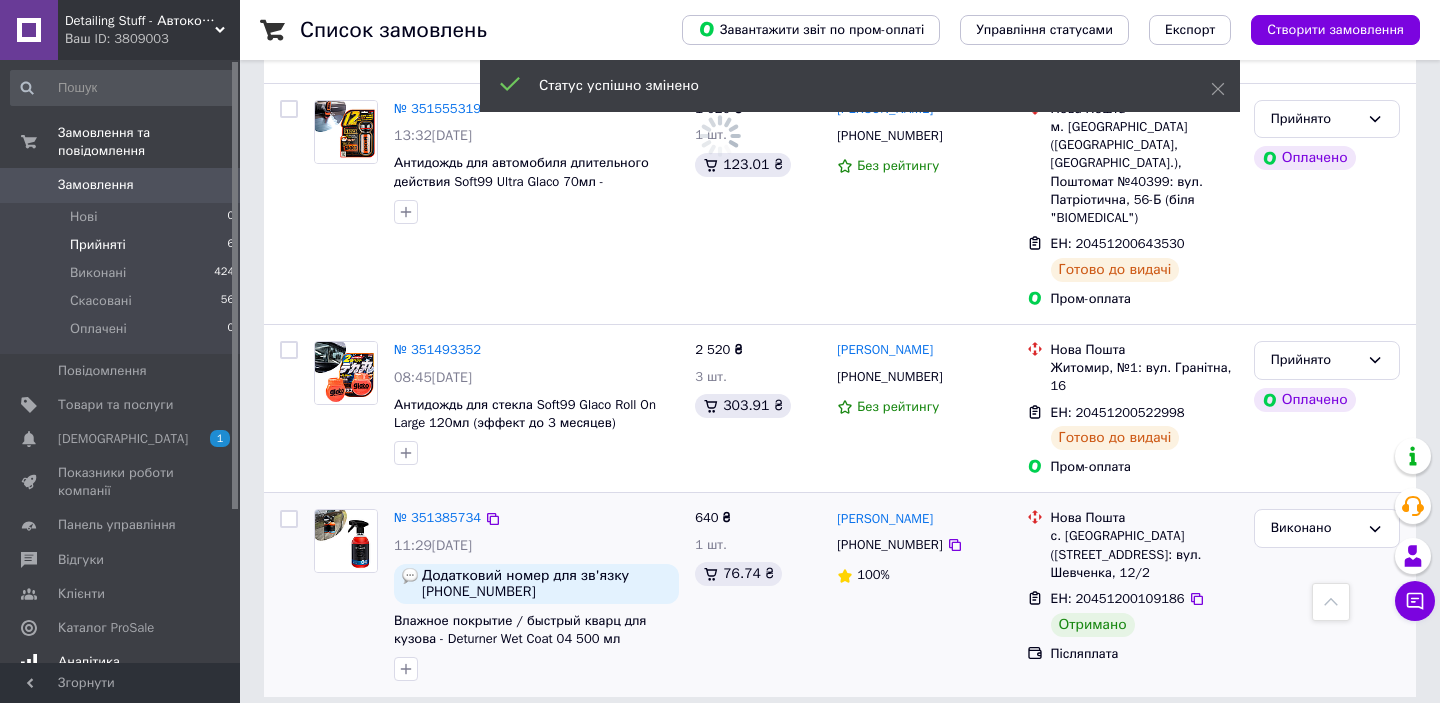 scroll, scrollTop: 0, scrollLeft: 0, axis: both 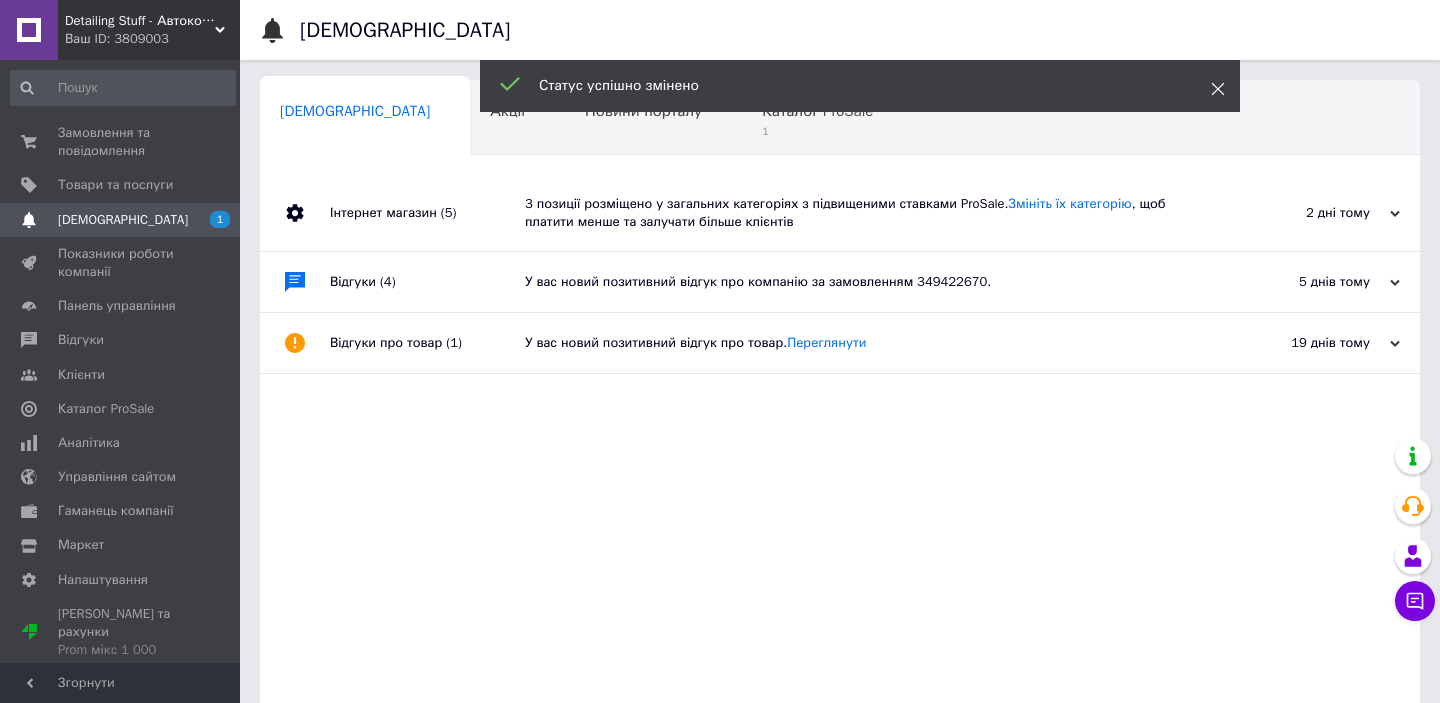 click 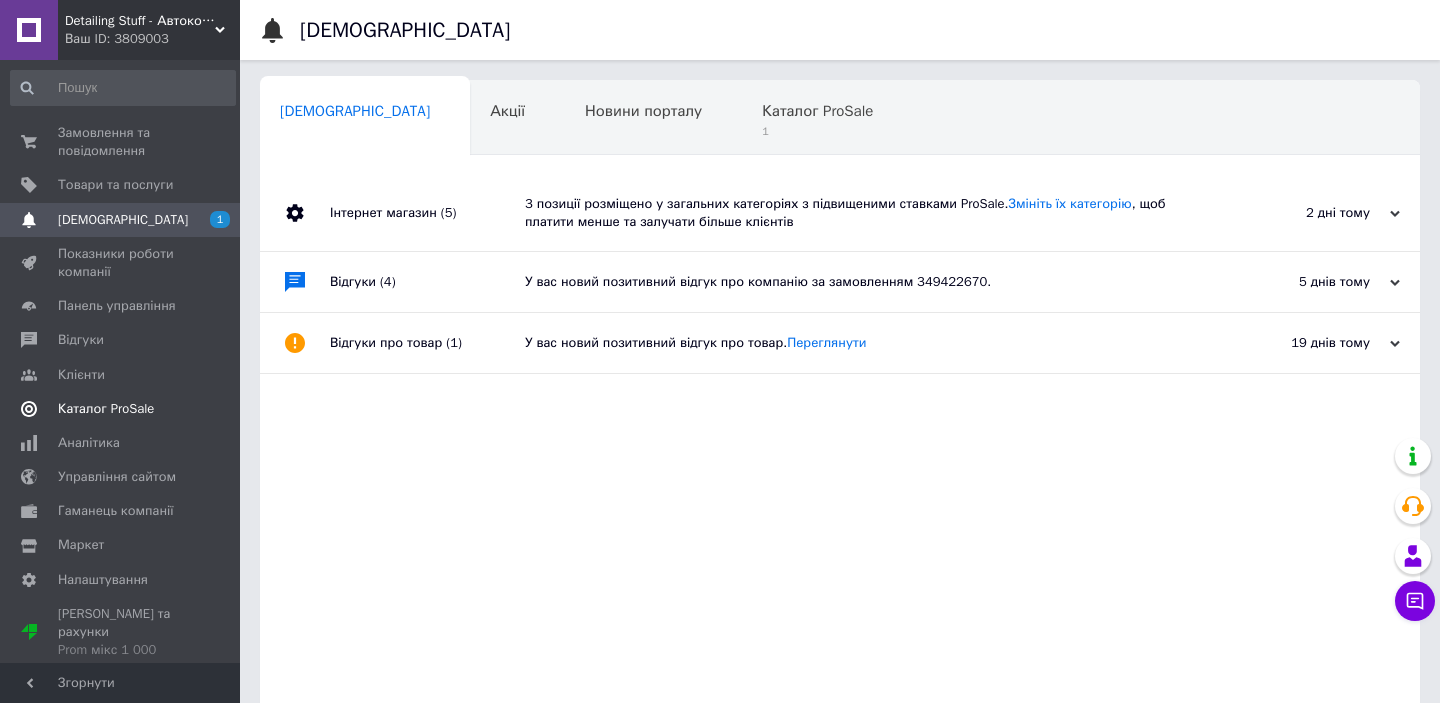 click on "Каталог ProSale" at bounding box center [106, 409] 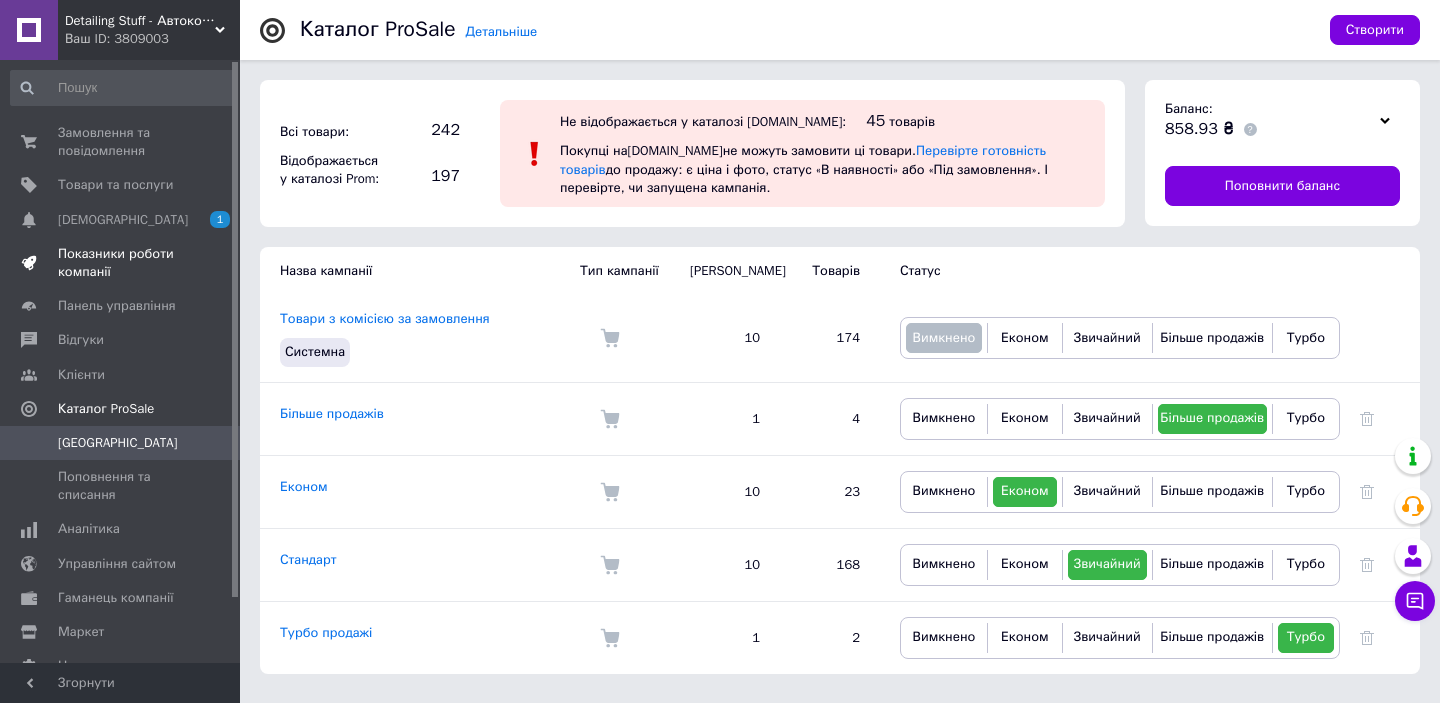 click on "Показники роботи компанії" at bounding box center (121, 263) 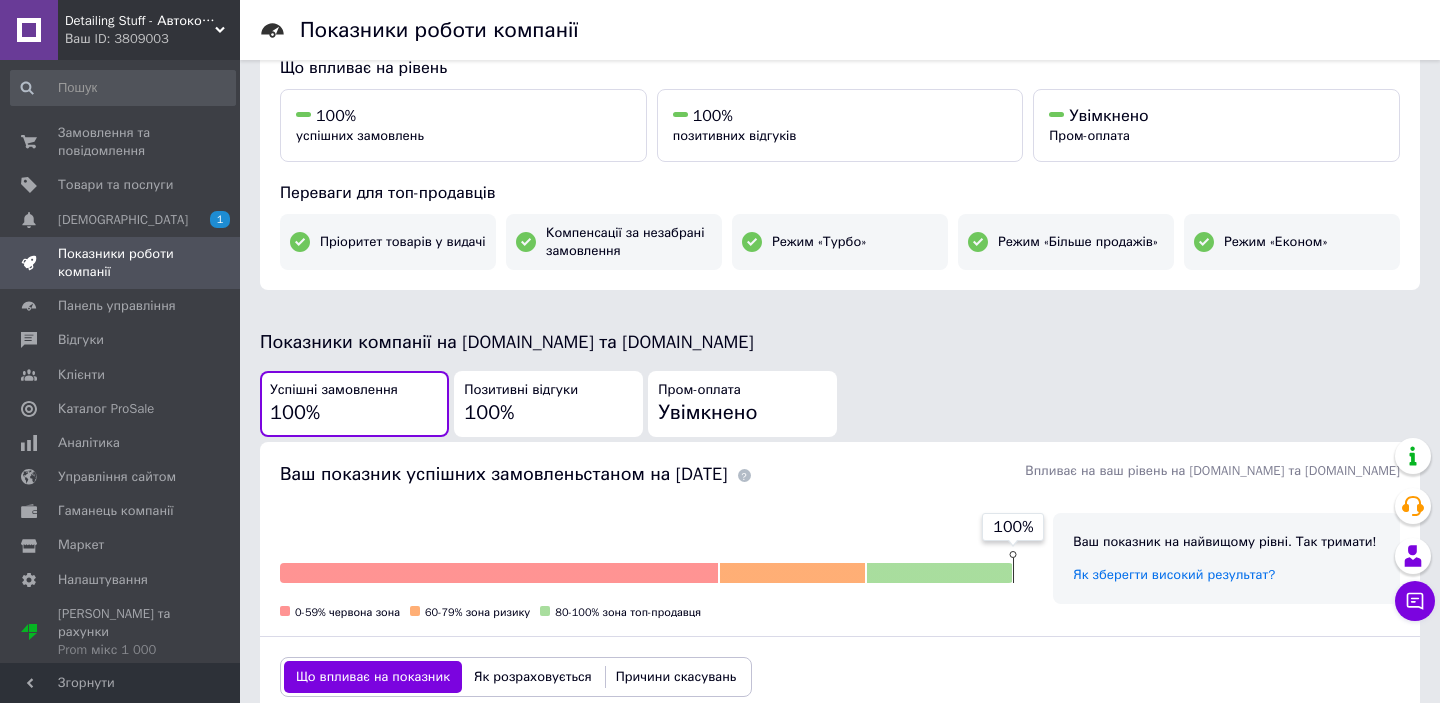 scroll, scrollTop: 0, scrollLeft: 0, axis: both 